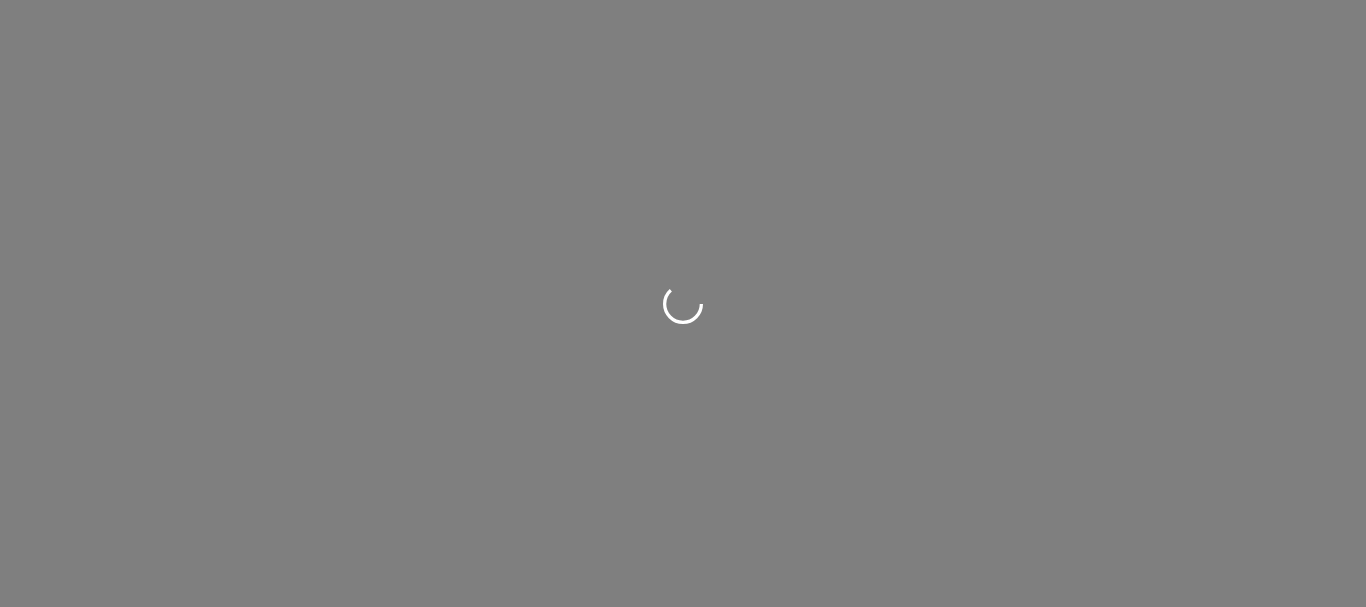 scroll, scrollTop: 0, scrollLeft: 0, axis: both 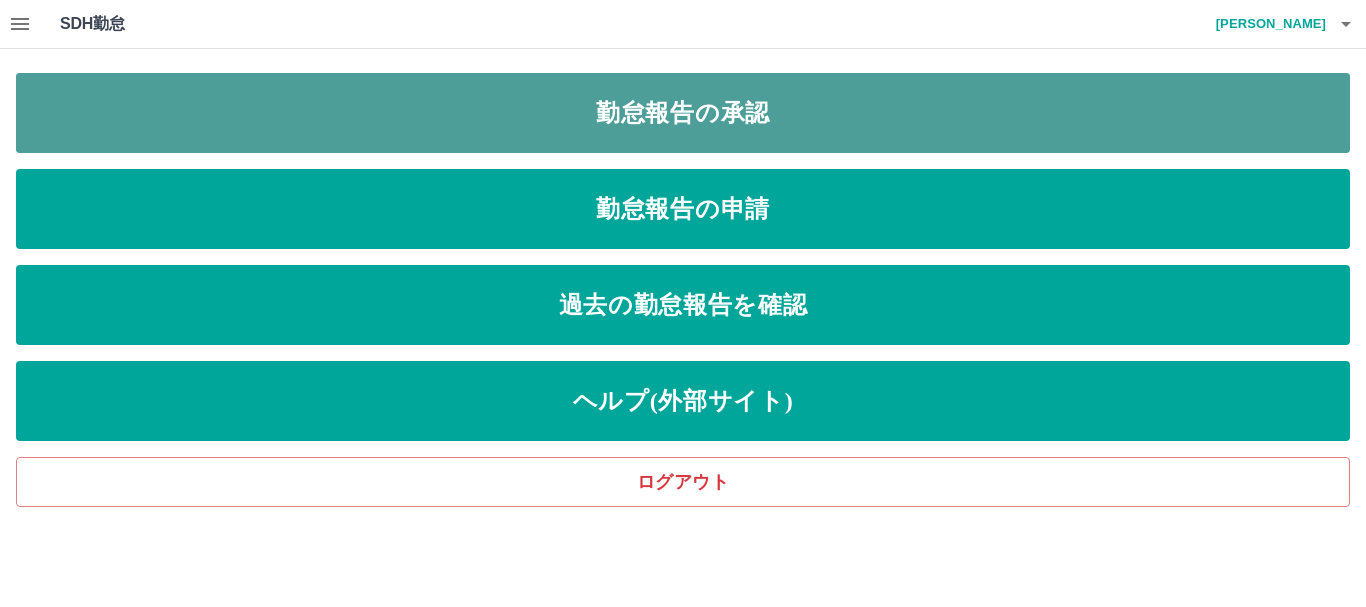 click on "勤怠報告の承認" at bounding box center [683, 113] 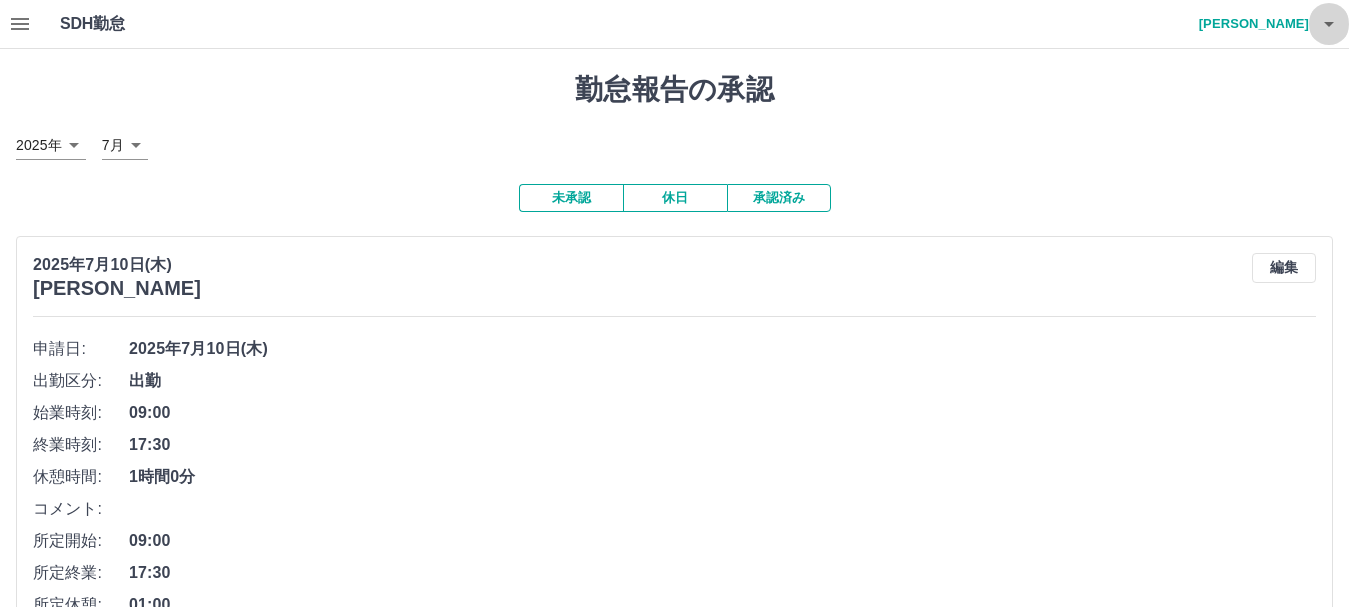 click 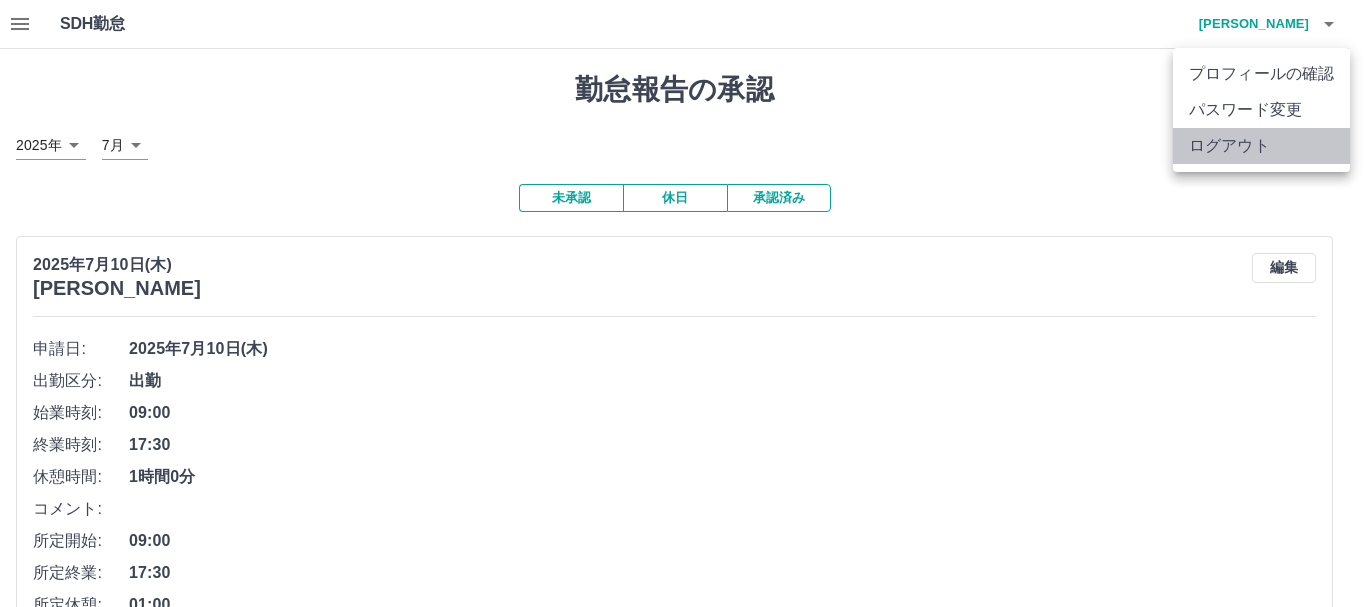 click on "ログアウト" at bounding box center [1261, 146] 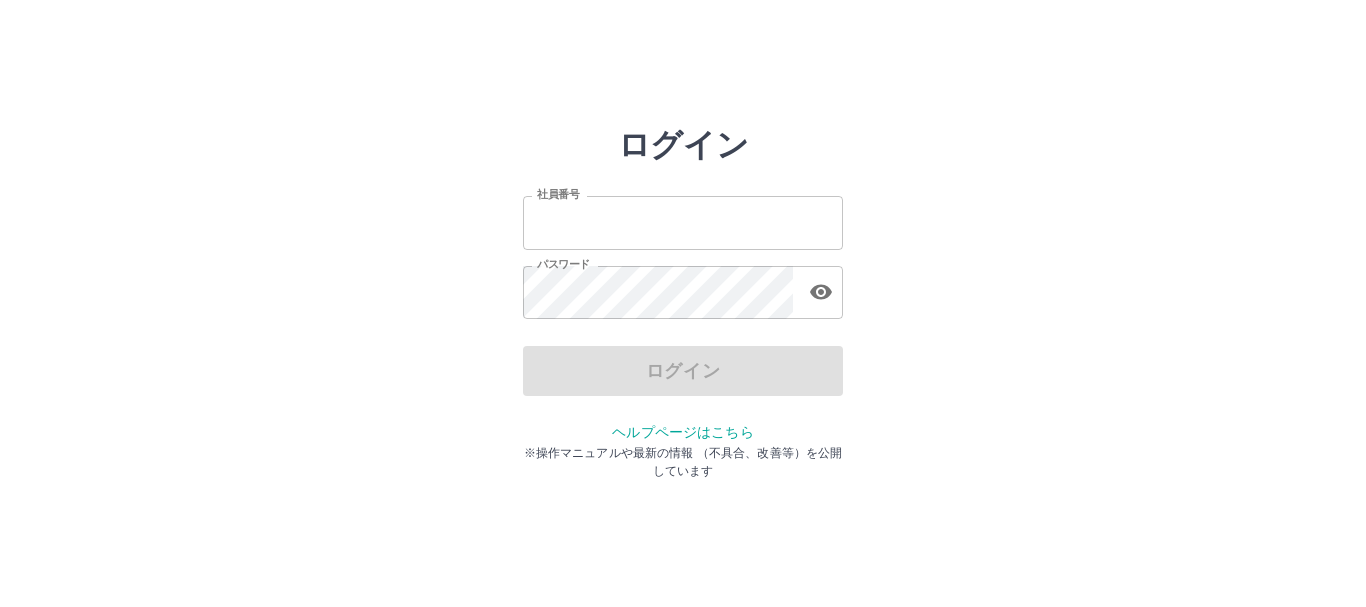 scroll, scrollTop: 0, scrollLeft: 0, axis: both 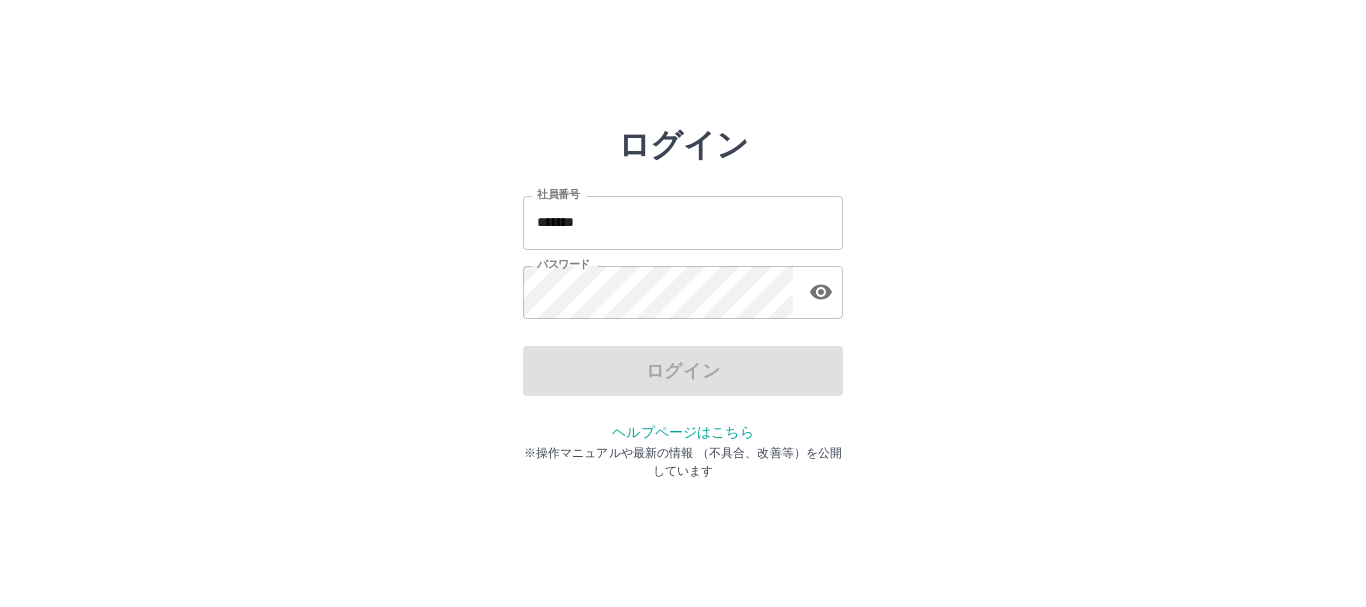 click on "ログイン" at bounding box center [683, 371] 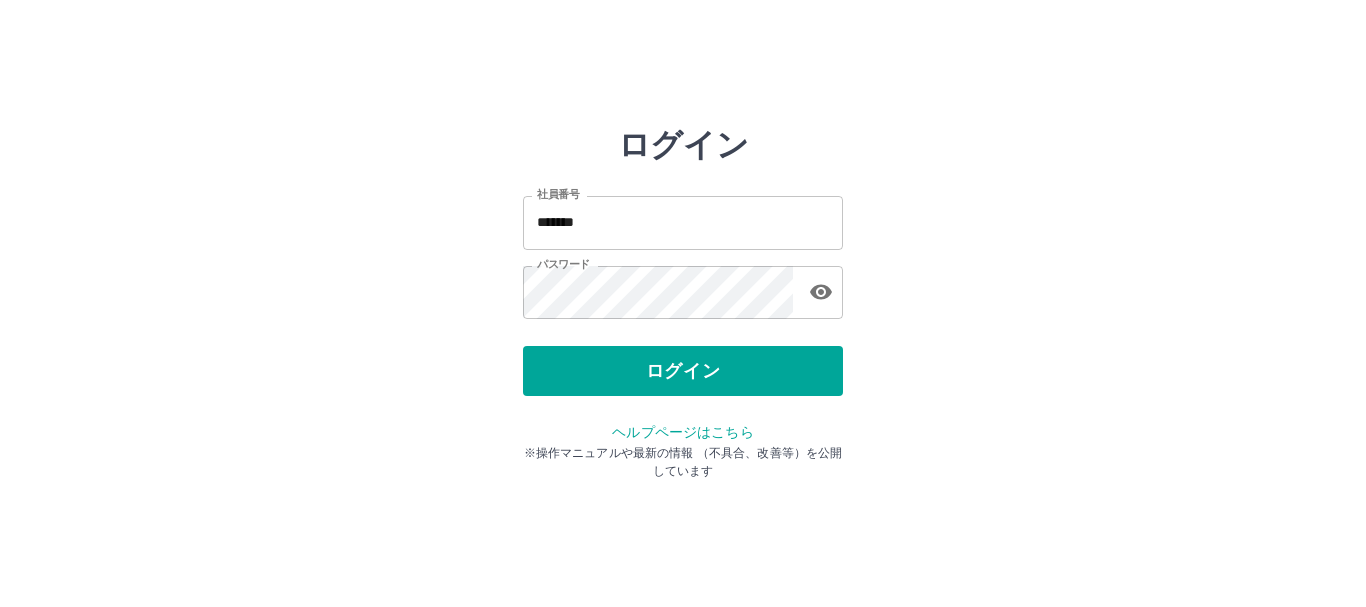click on "ログイン" at bounding box center [683, 371] 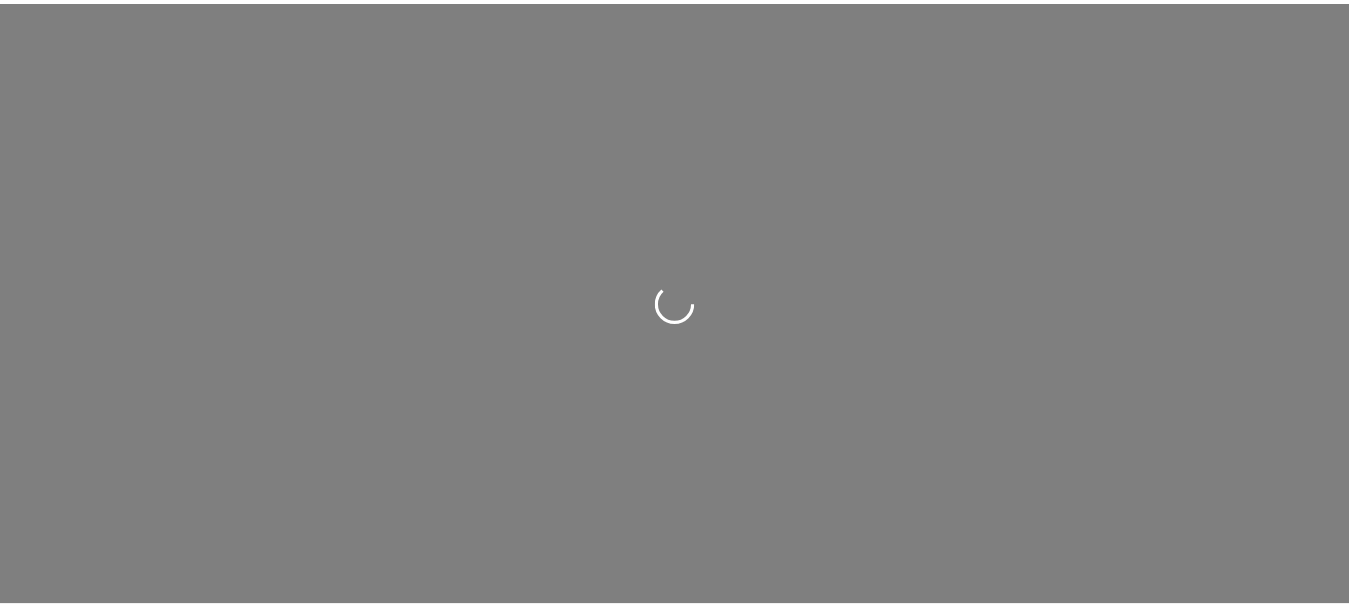 scroll, scrollTop: 0, scrollLeft: 0, axis: both 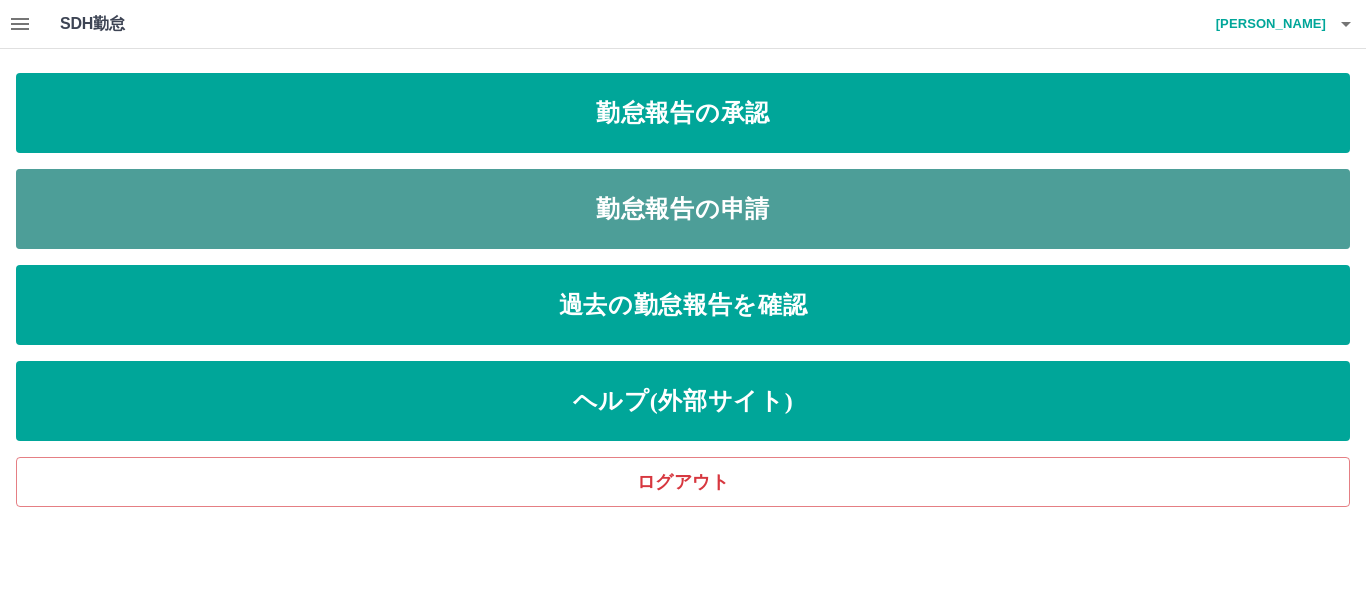 click on "勤怠報告の申請" at bounding box center (683, 209) 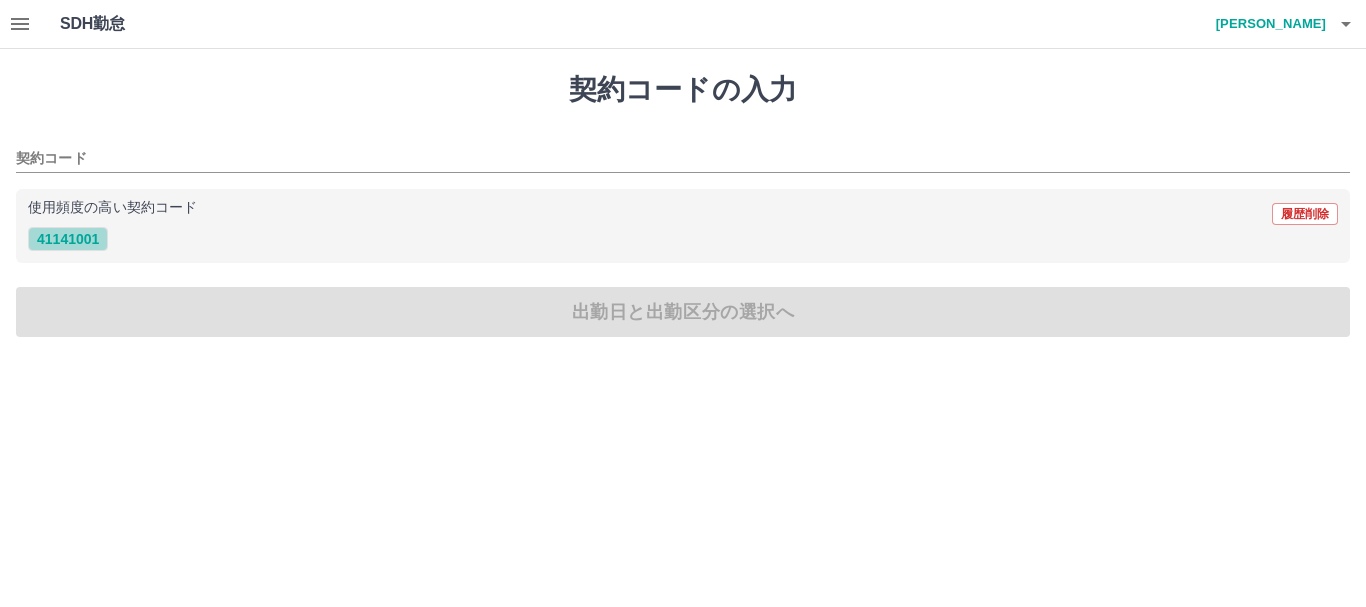click on "41141001" at bounding box center (68, 239) 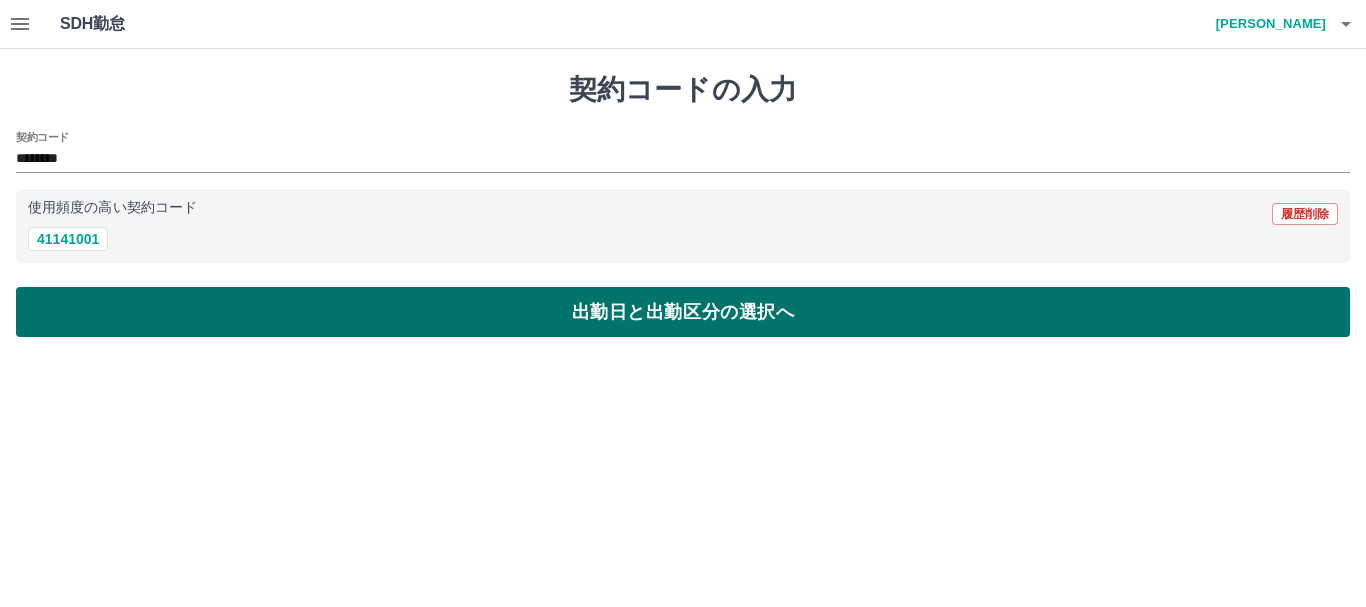click on "出勤日と出勤区分の選択へ" at bounding box center (683, 312) 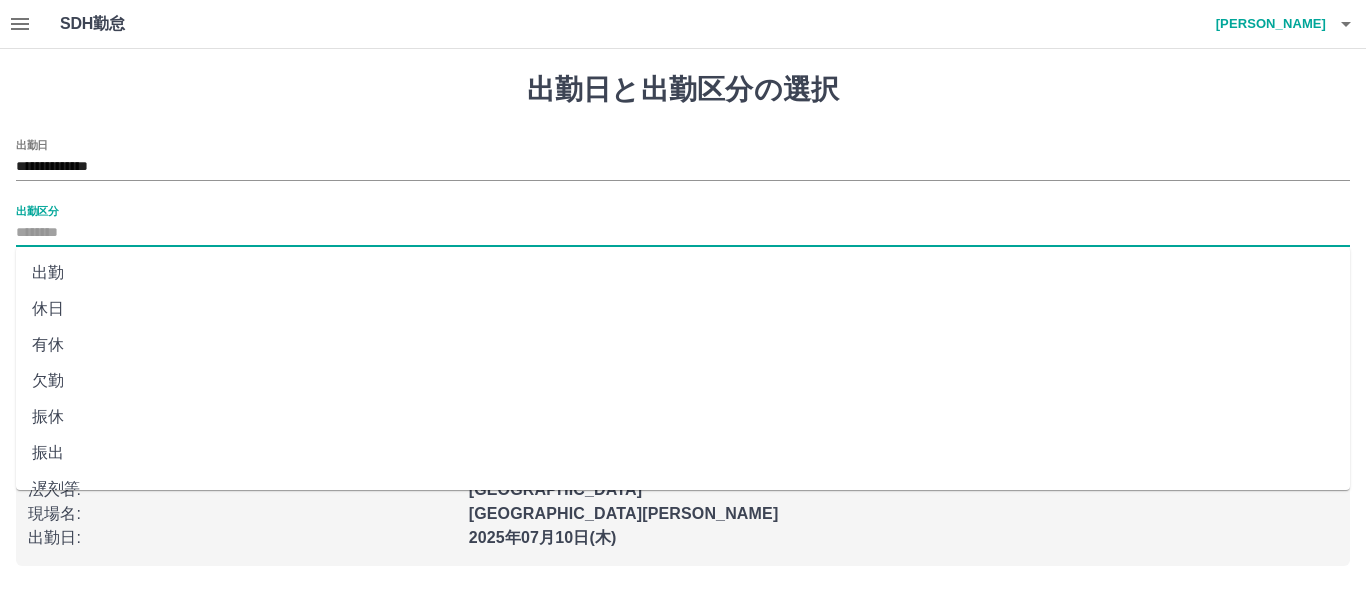 click on "出勤区分" at bounding box center [683, 233] 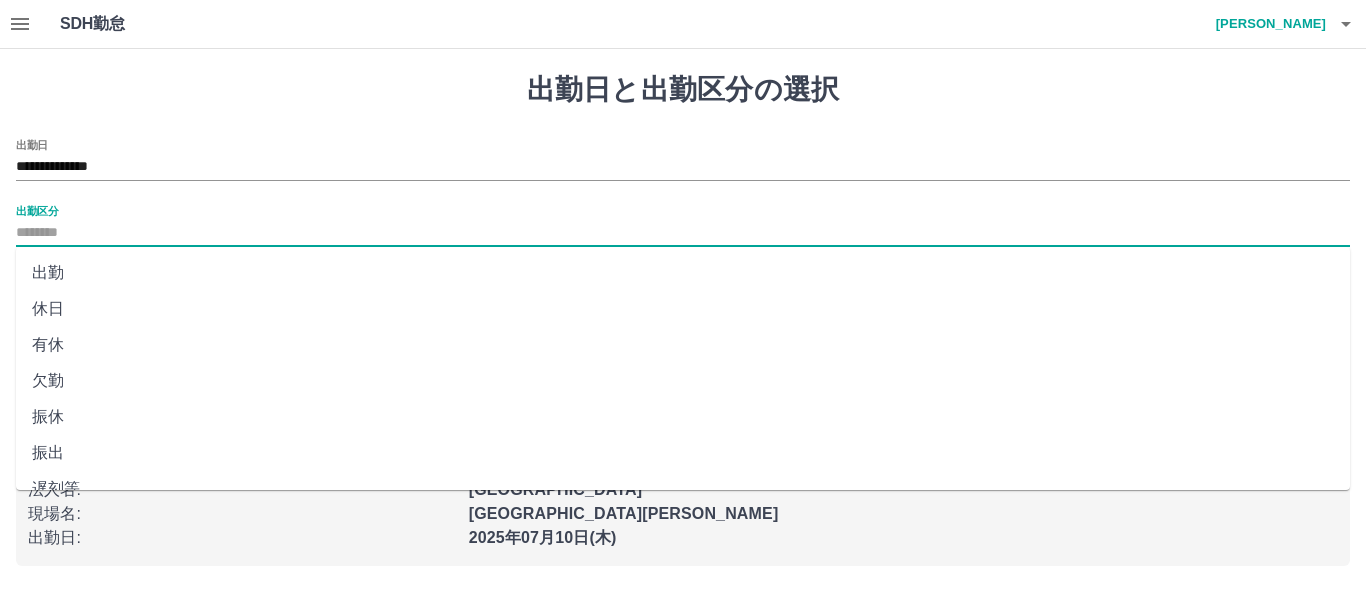click on "出勤" at bounding box center [683, 273] 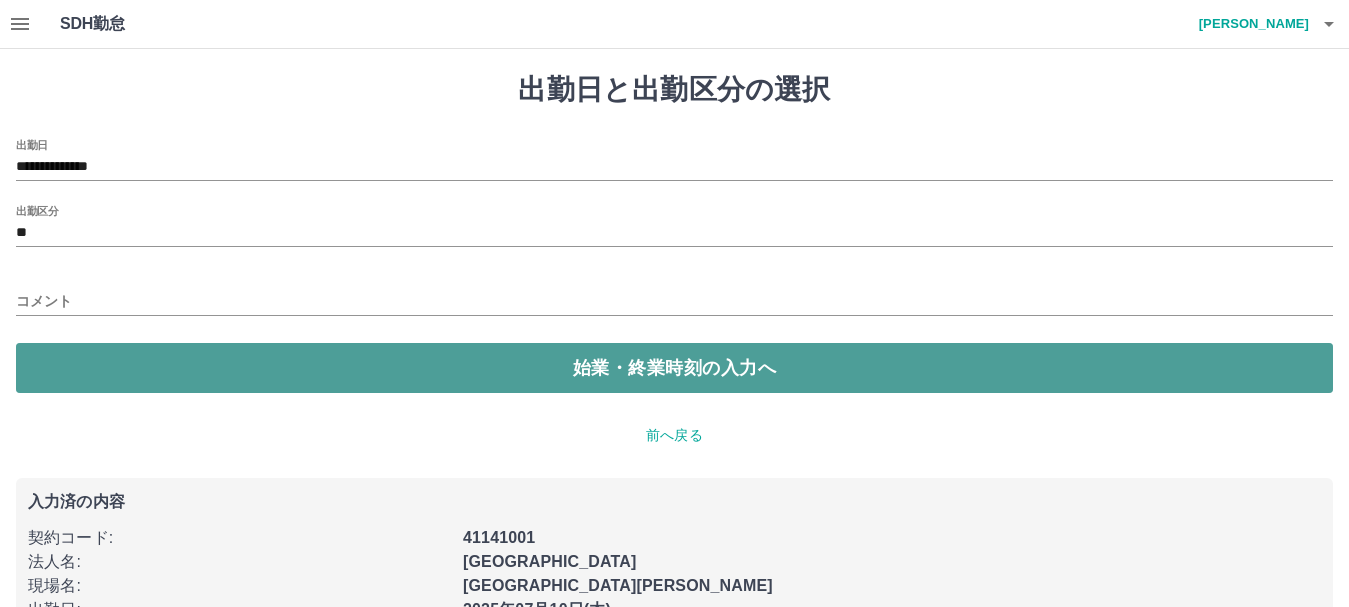 click on "始業・終業時刻の入力へ" at bounding box center [674, 368] 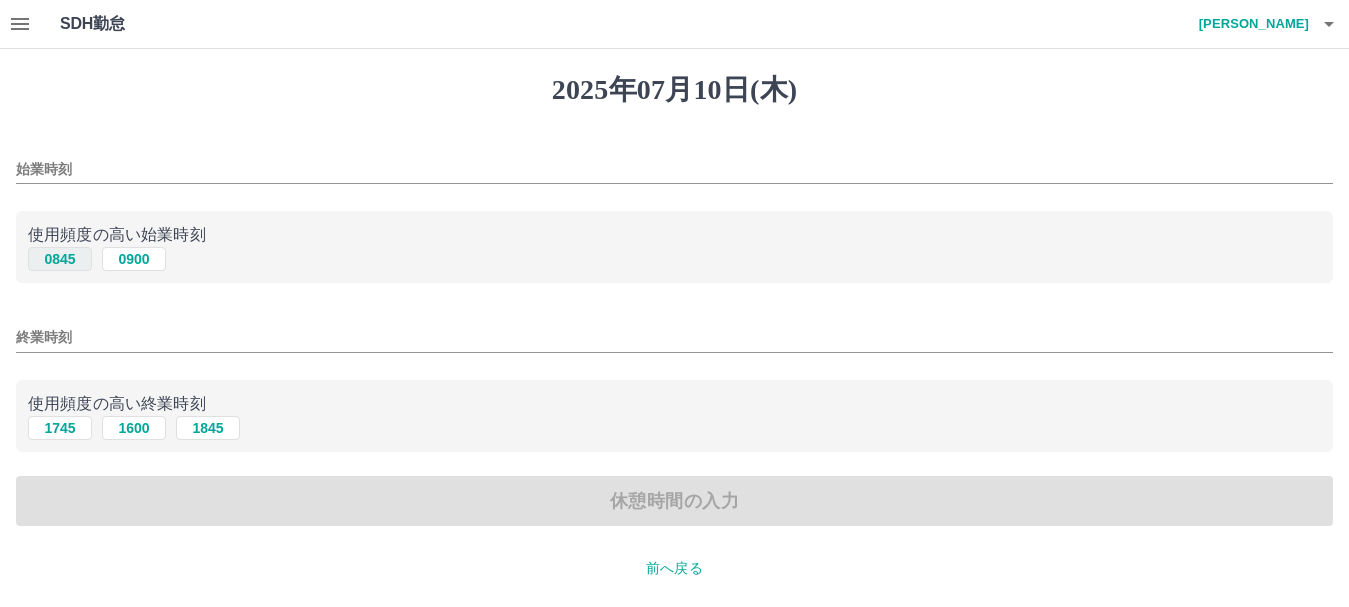 click on "0845" at bounding box center [60, 259] 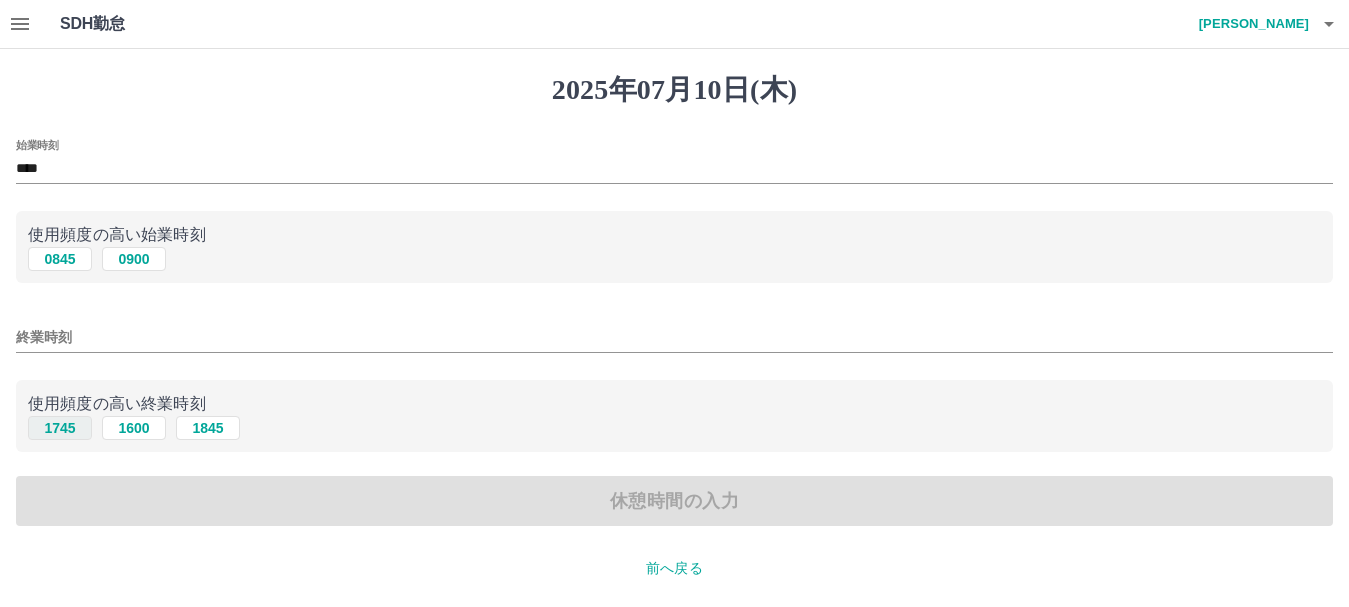 click on "1745" at bounding box center (60, 428) 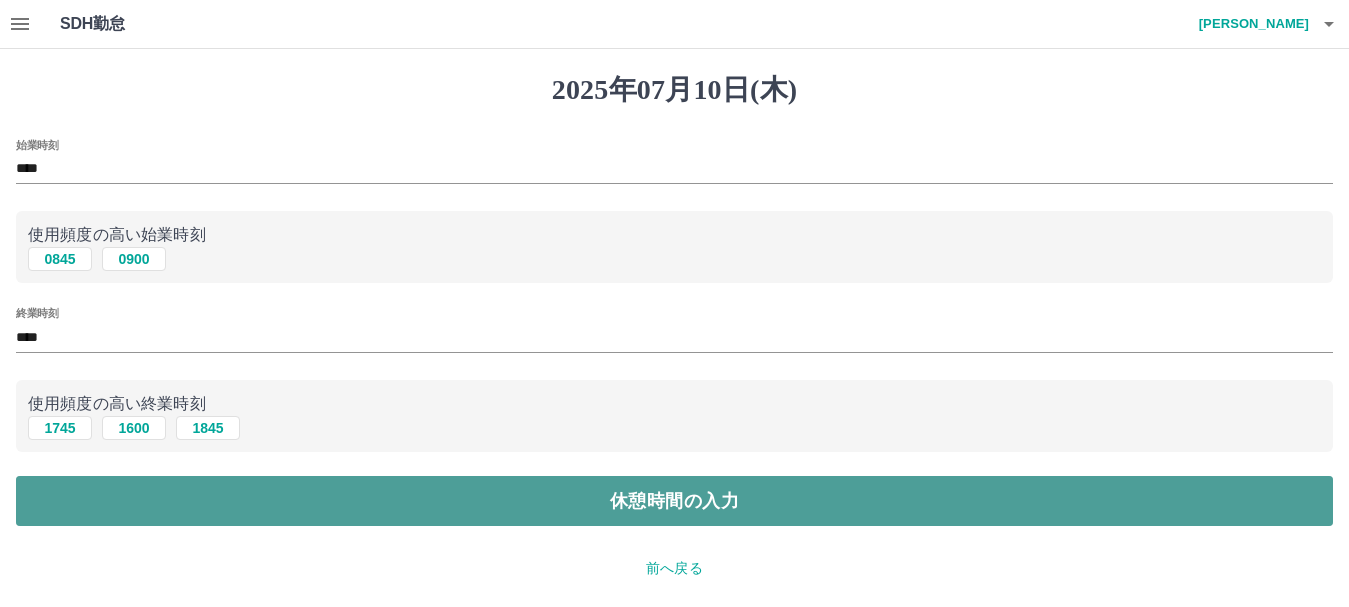 click on "休憩時間の入力" at bounding box center [674, 501] 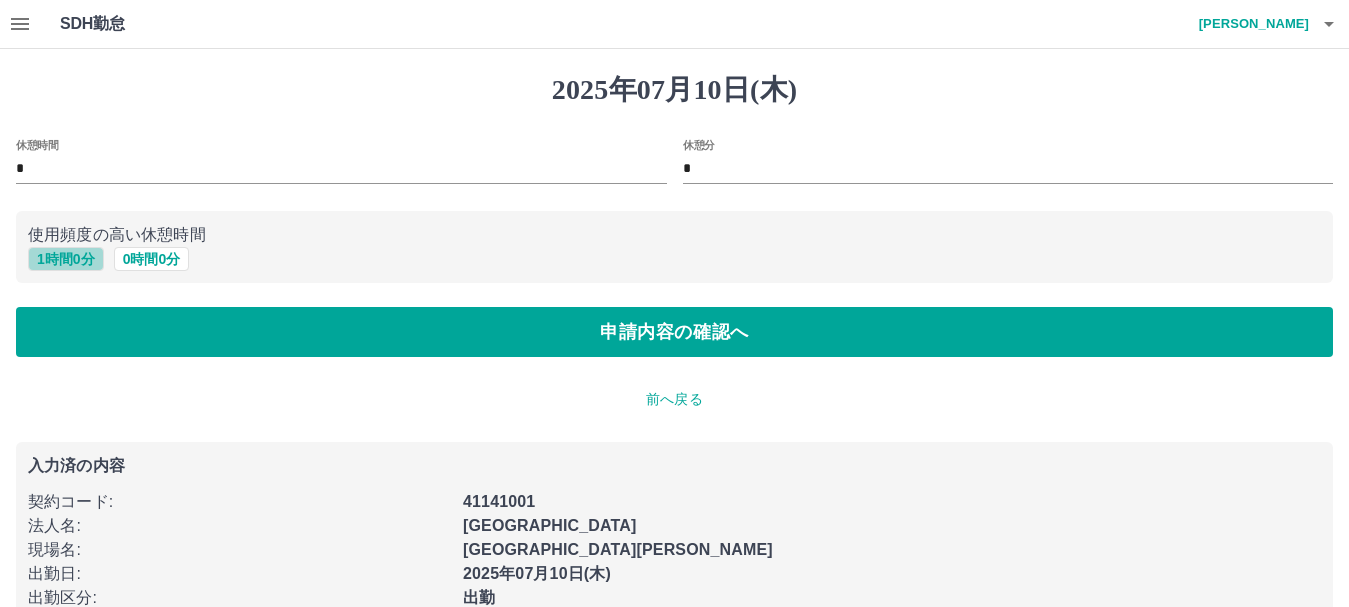 click on "1 時間 0 分" at bounding box center [66, 259] 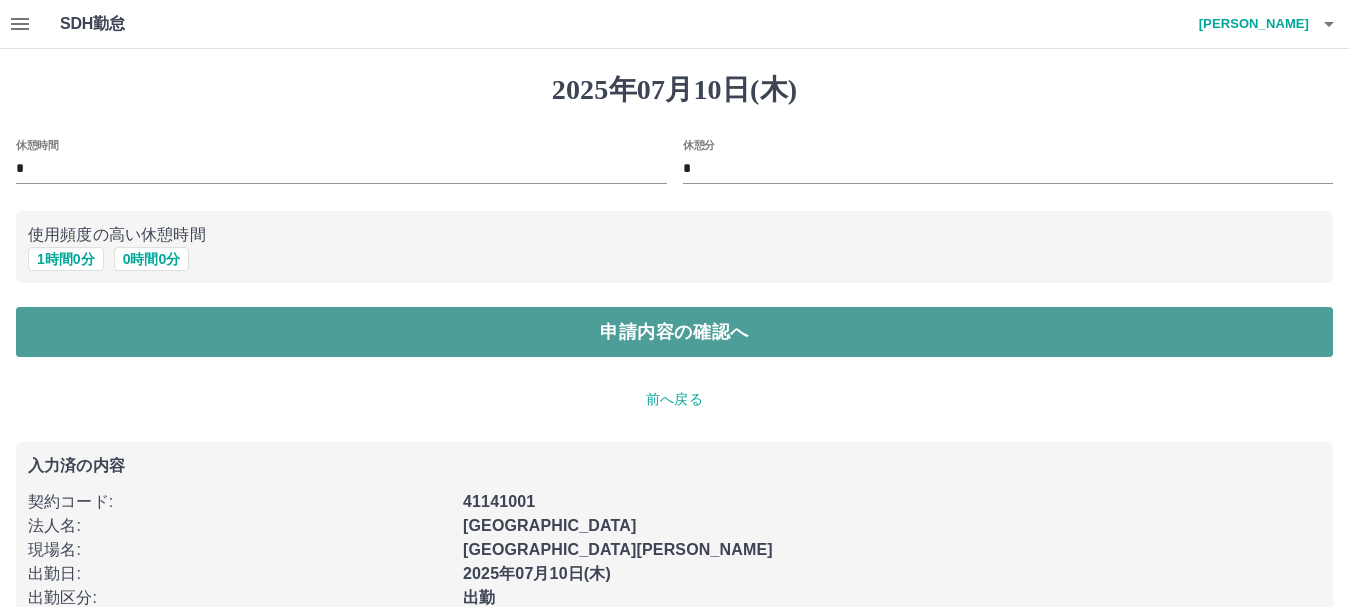 click on "申請内容の確認へ" at bounding box center (674, 332) 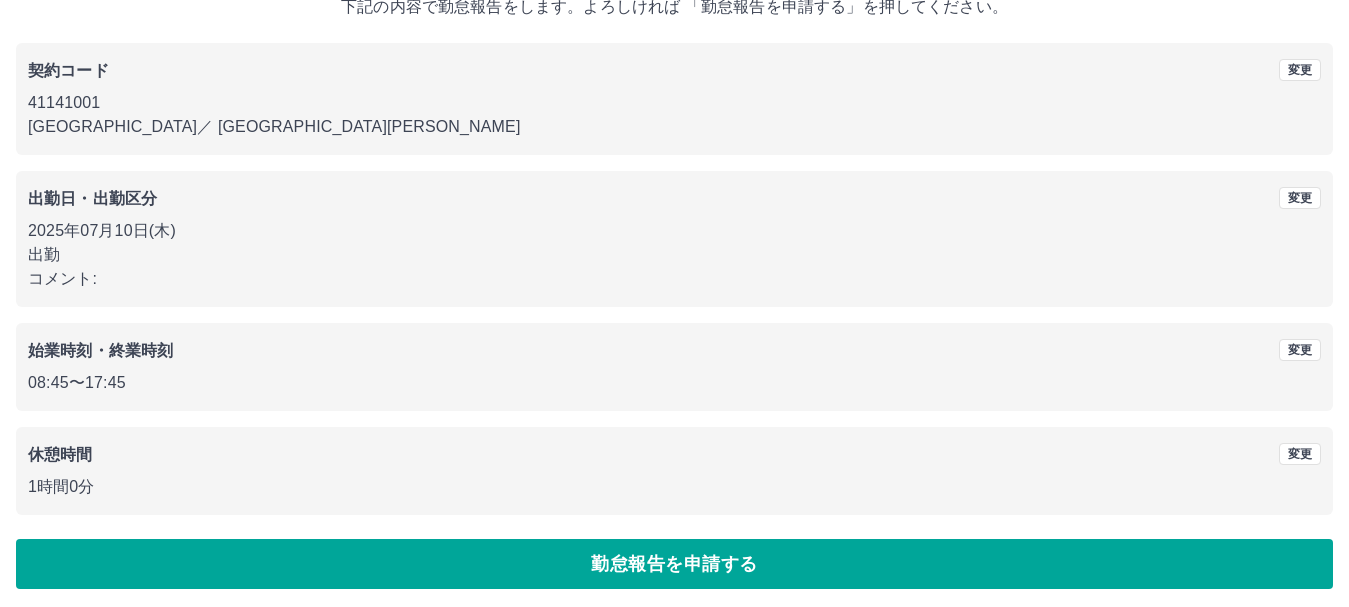 scroll, scrollTop: 142, scrollLeft: 0, axis: vertical 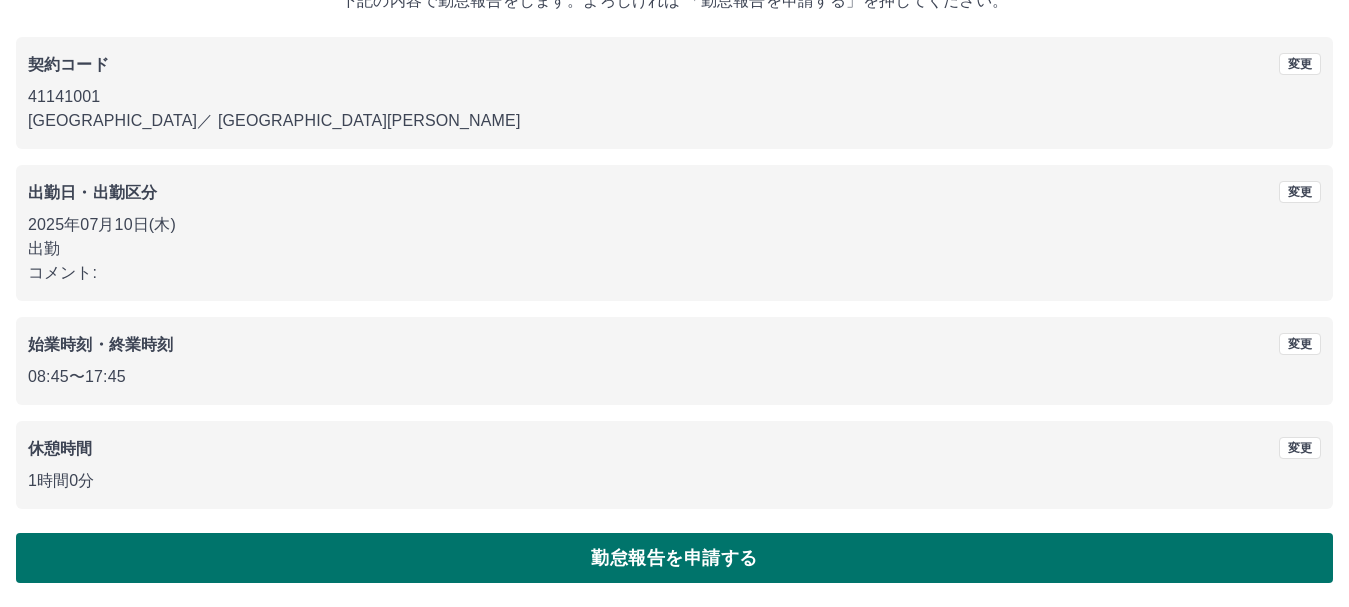 click on "勤怠報告を申請する" at bounding box center [674, 558] 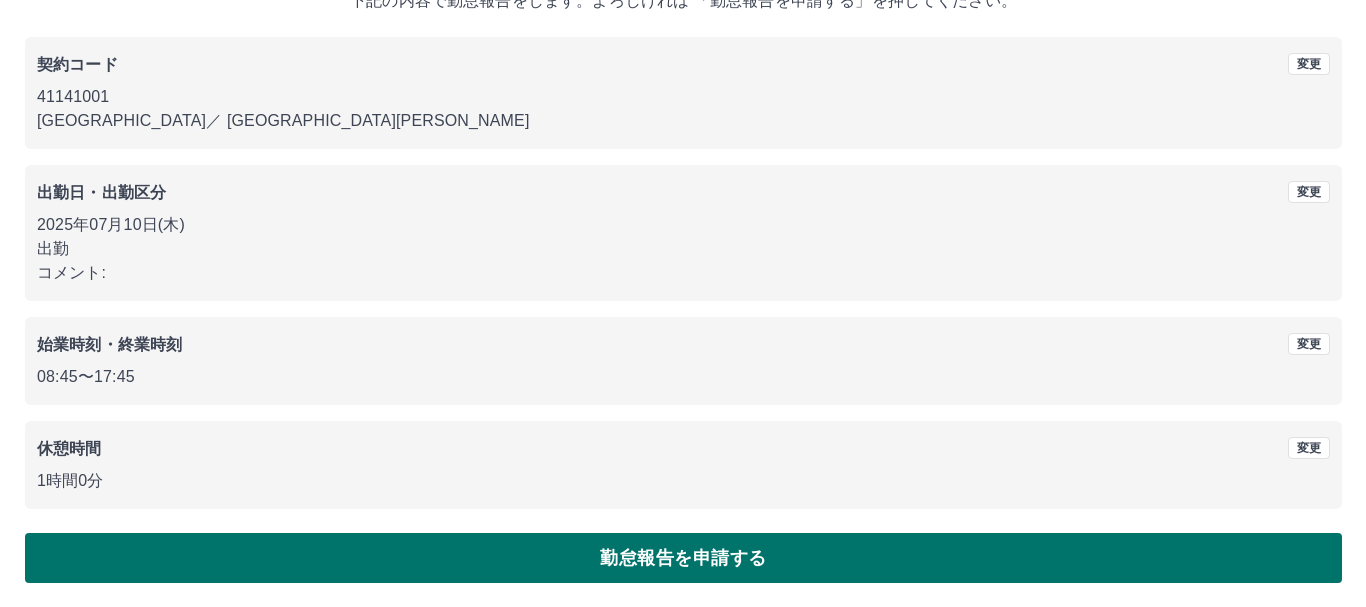 scroll, scrollTop: 0, scrollLeft: 0, axis: both 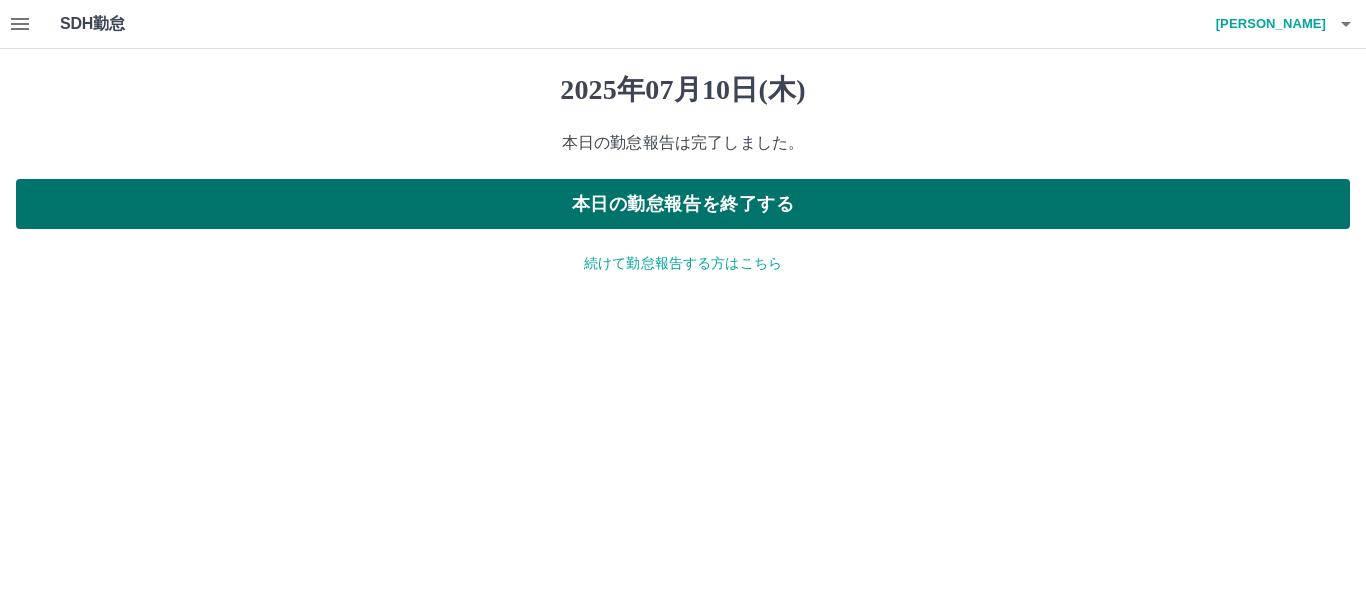 click on "本日の勤怠報告を終了する" at bounding box center (683, 204) 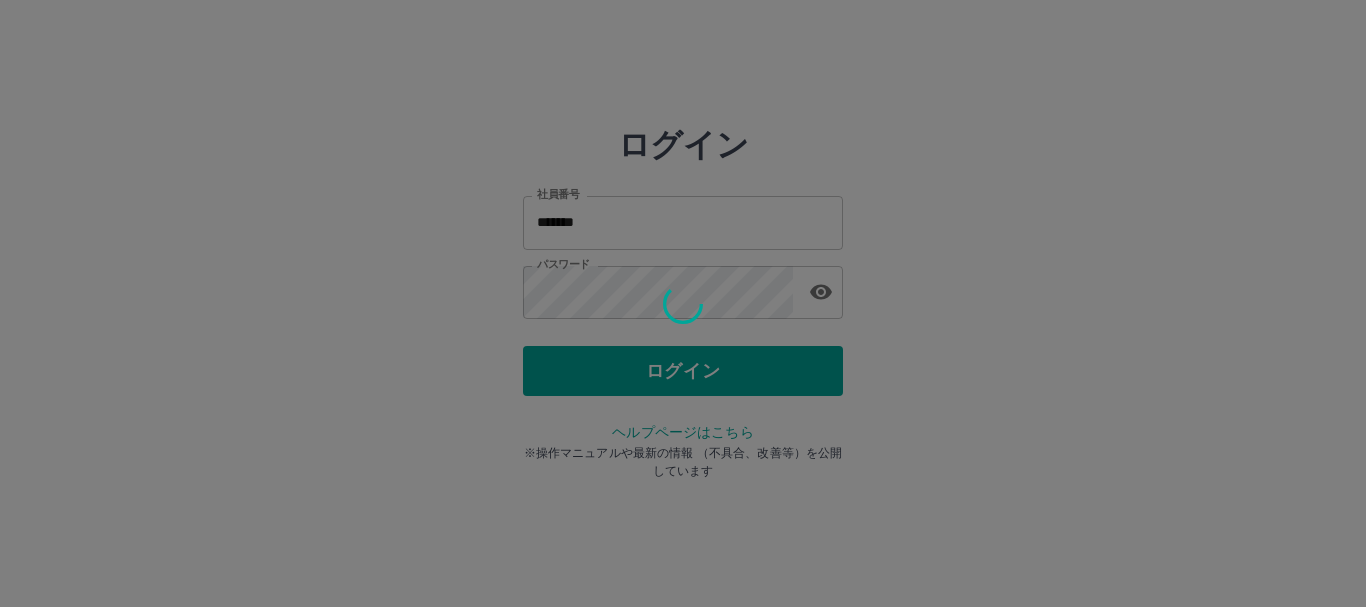 scroll, scrollTop: 0, scrollLeft: 0, axis: both 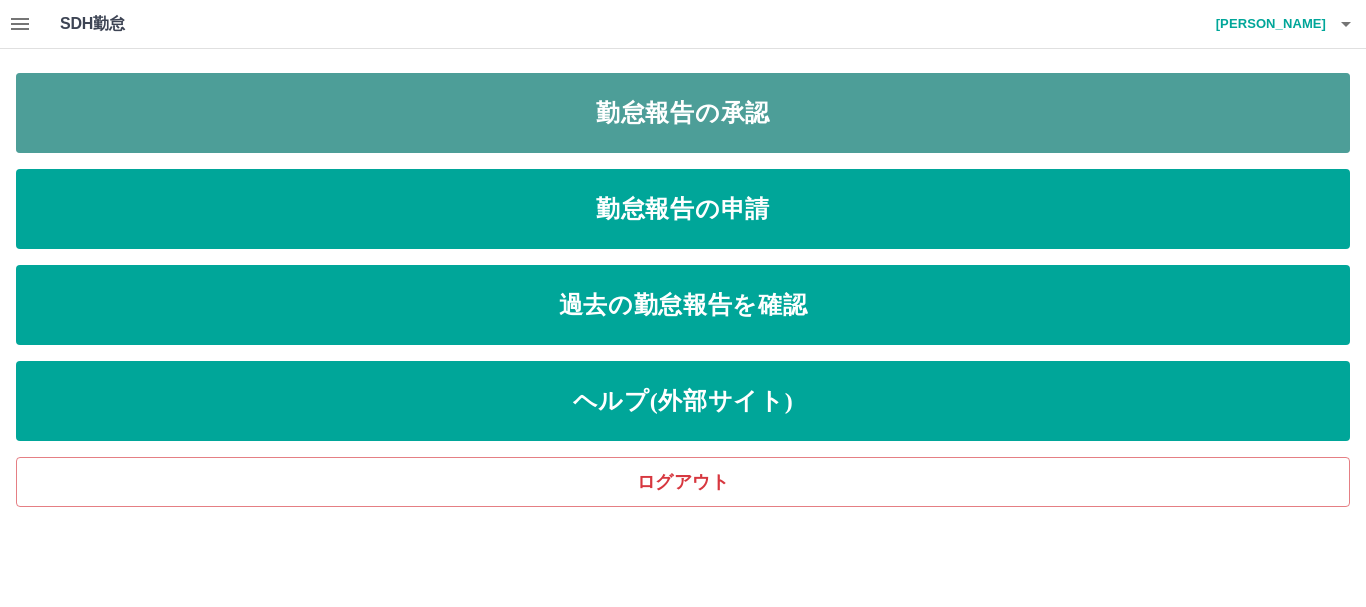click on "勤怠報告の承認" at bounding box center (683, 113) 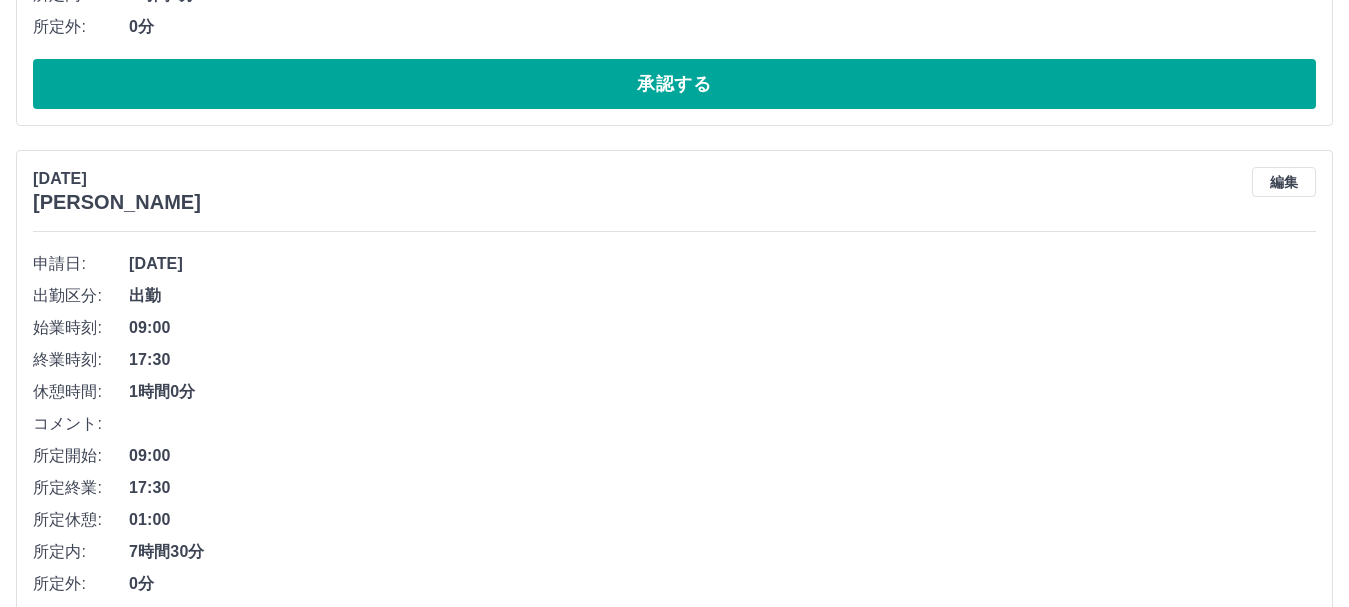 scroll, scrollTop: 4446, scrollLeft: 0, axis: vertical 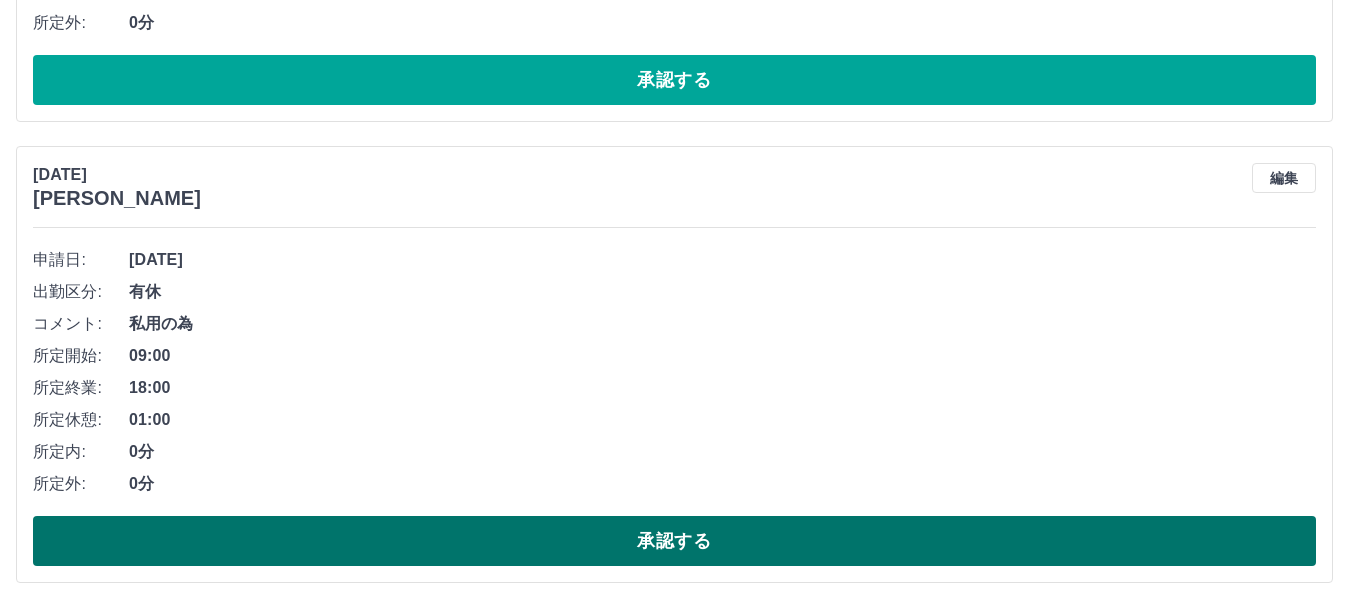 click on "承認する" at bounding box center [674, 541] 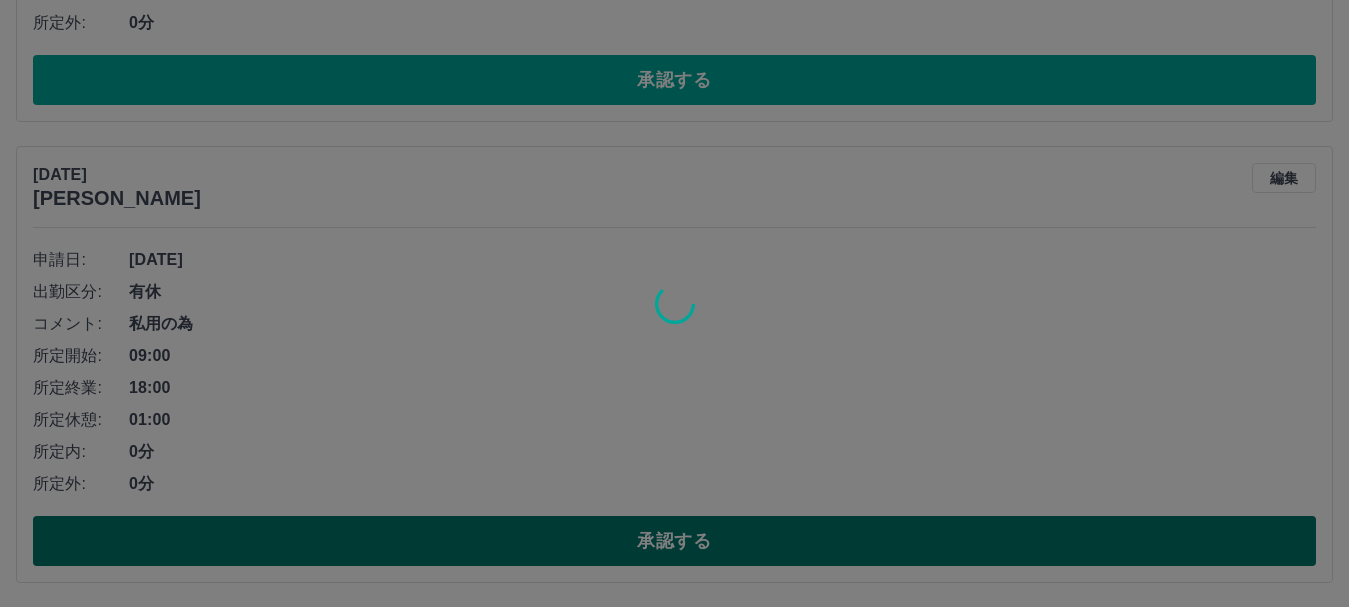 scroll, scrollTop: 3985, scrollLeft: 0, axis: vertical 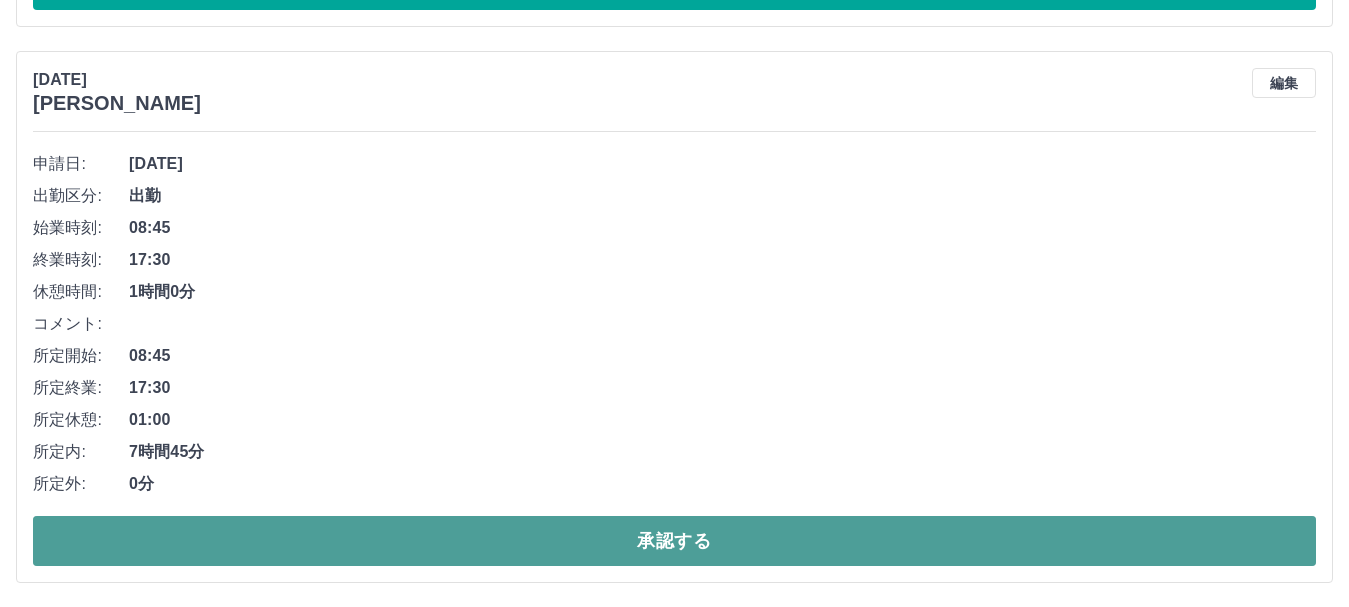 click on "承認する" at bounding box center [674, 541] 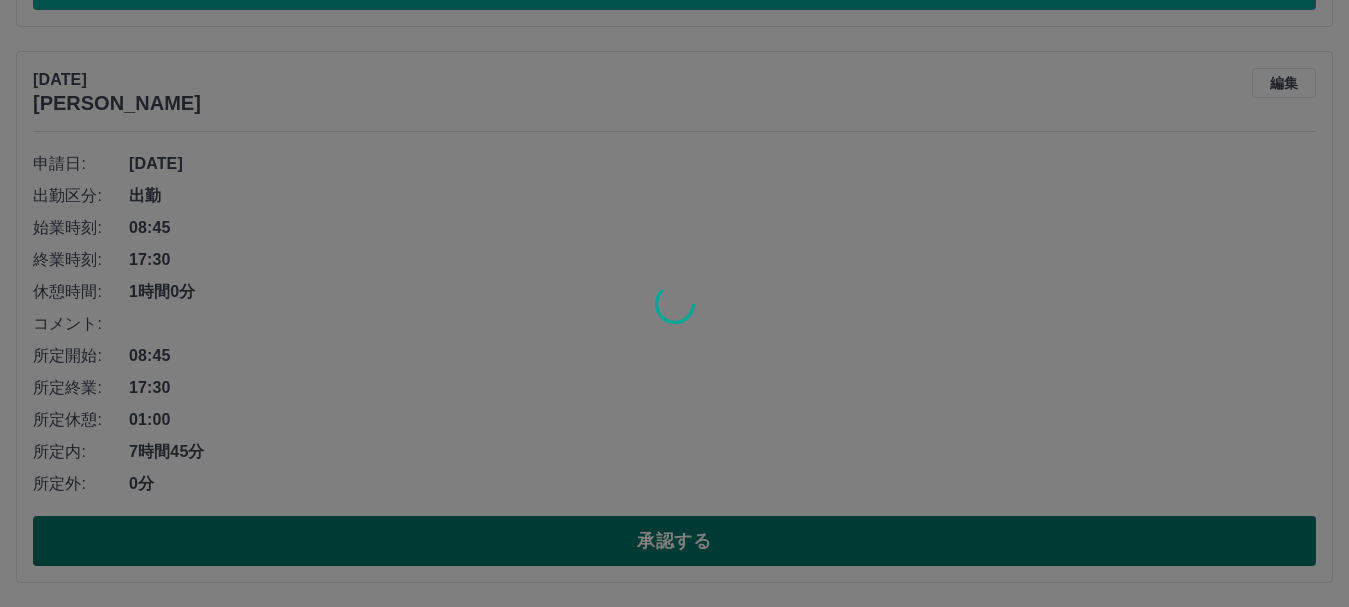scroll, scrollTop: 3429, scrollLeft: 0, axis: vertical 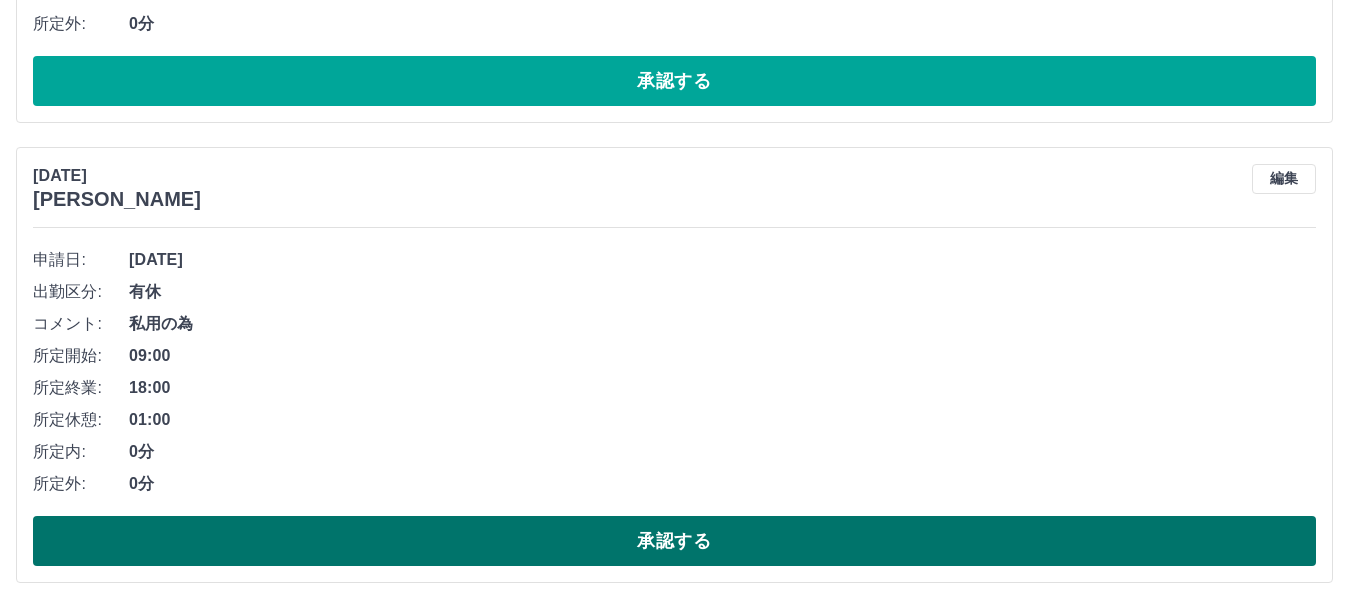 click on "承認する" at bounding box center [674, 541] 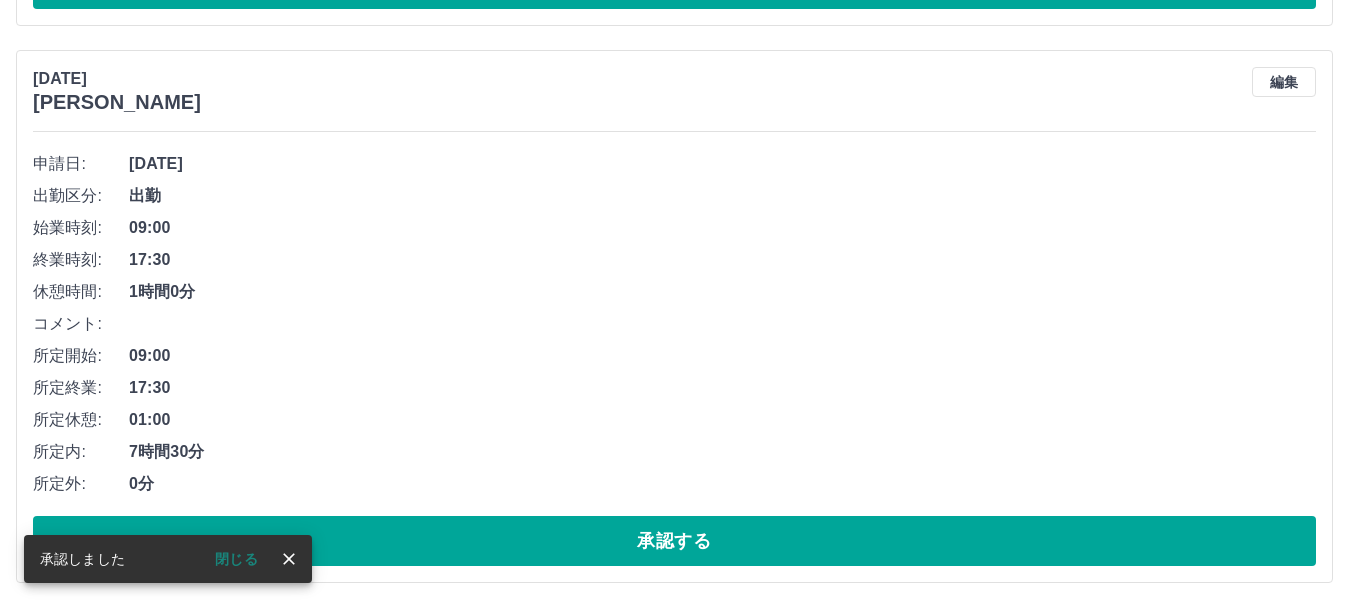 scroll, scrollTop: 2969, scrollLeft: 0, axis: vertical 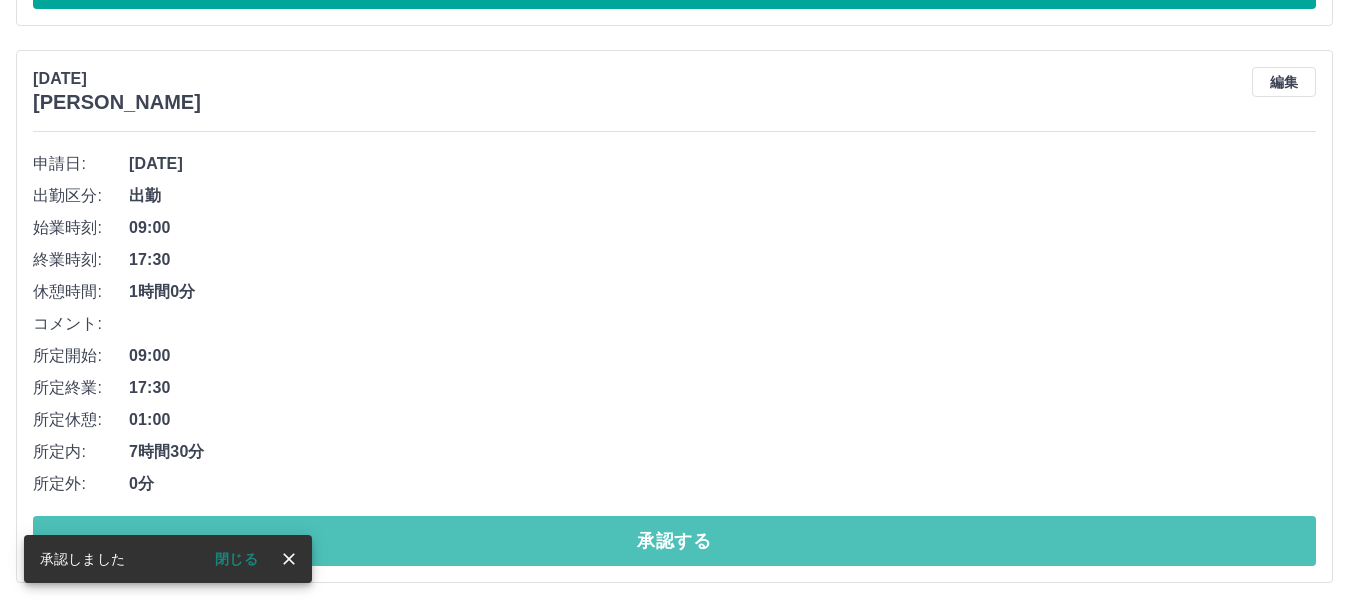click on "承認する" at bounding box center (674, 541) 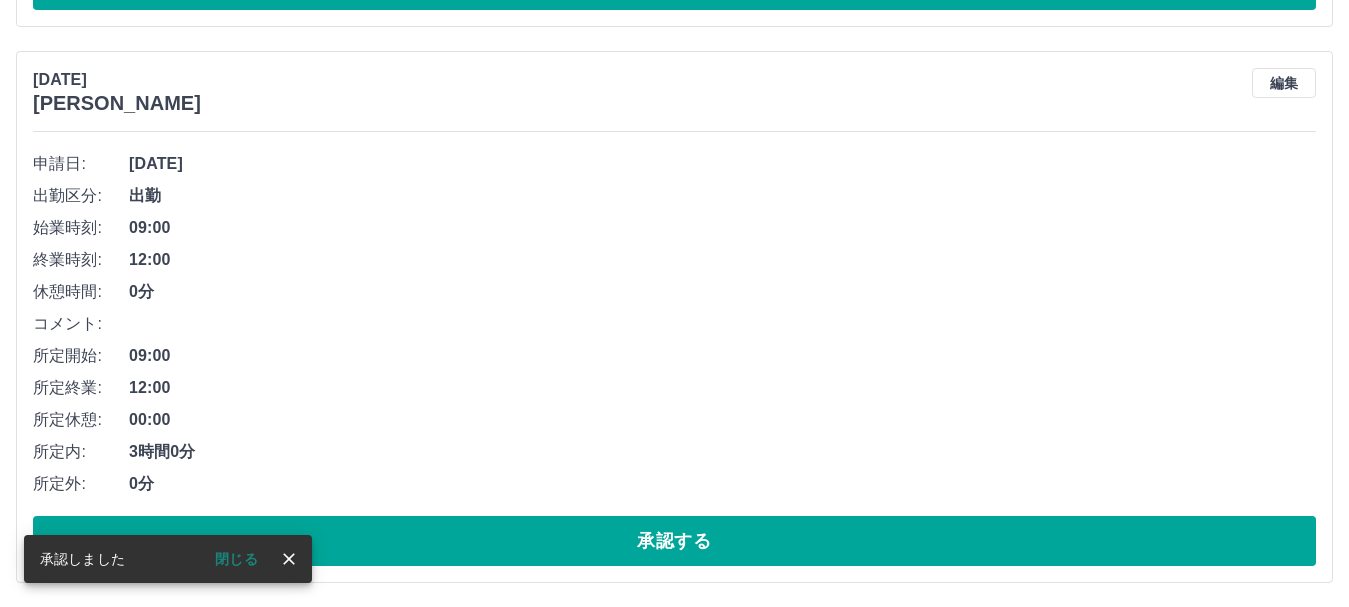 scroll, scrollTop: 2412, scrollLeft: 0, axis: vertical 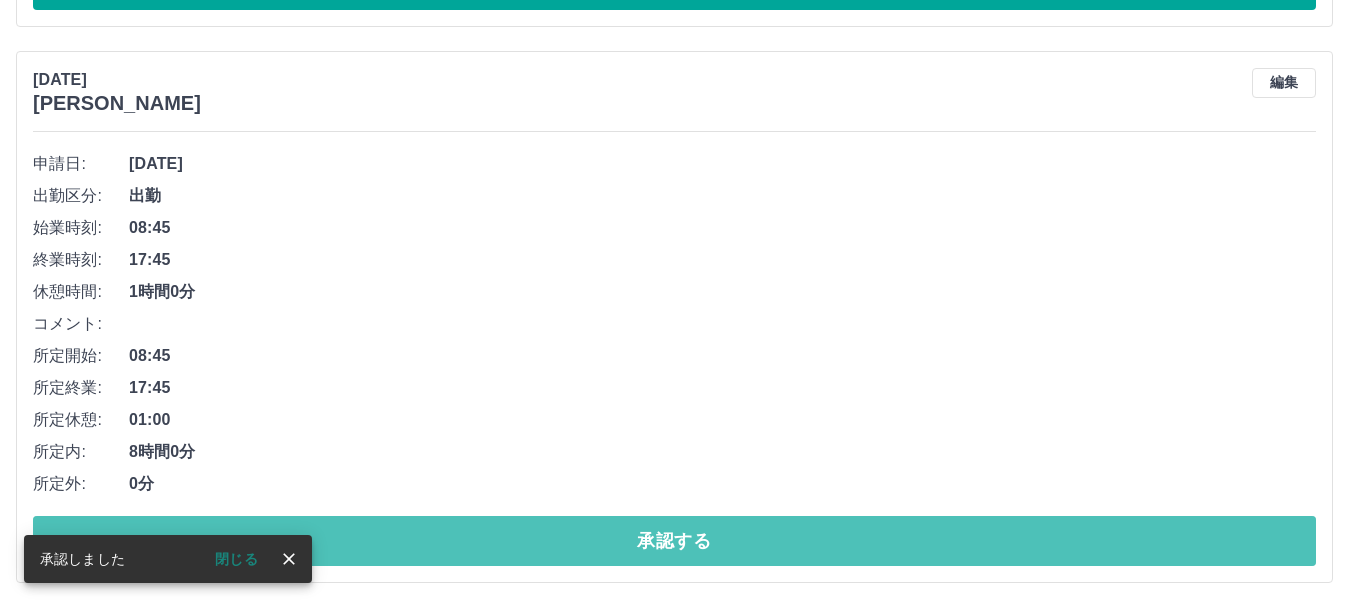 click on "承認する" at bounding box center (674, 541) 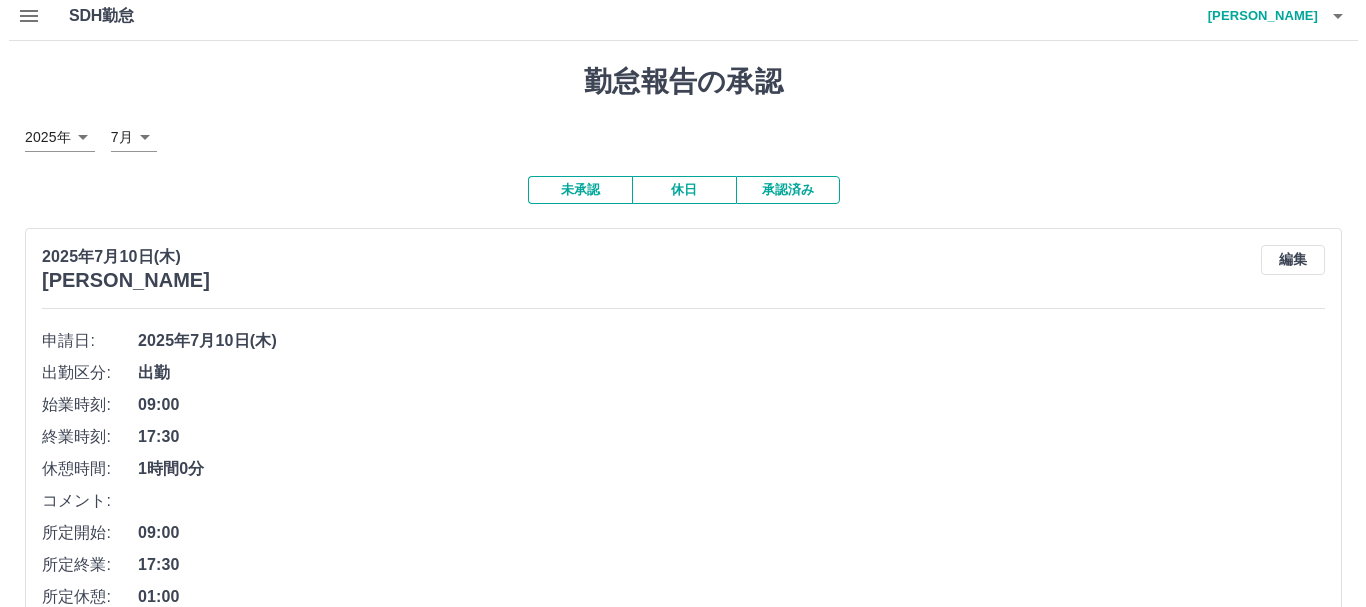 scroll, scrollTop: 0, scrollLeft: 0, axis: both 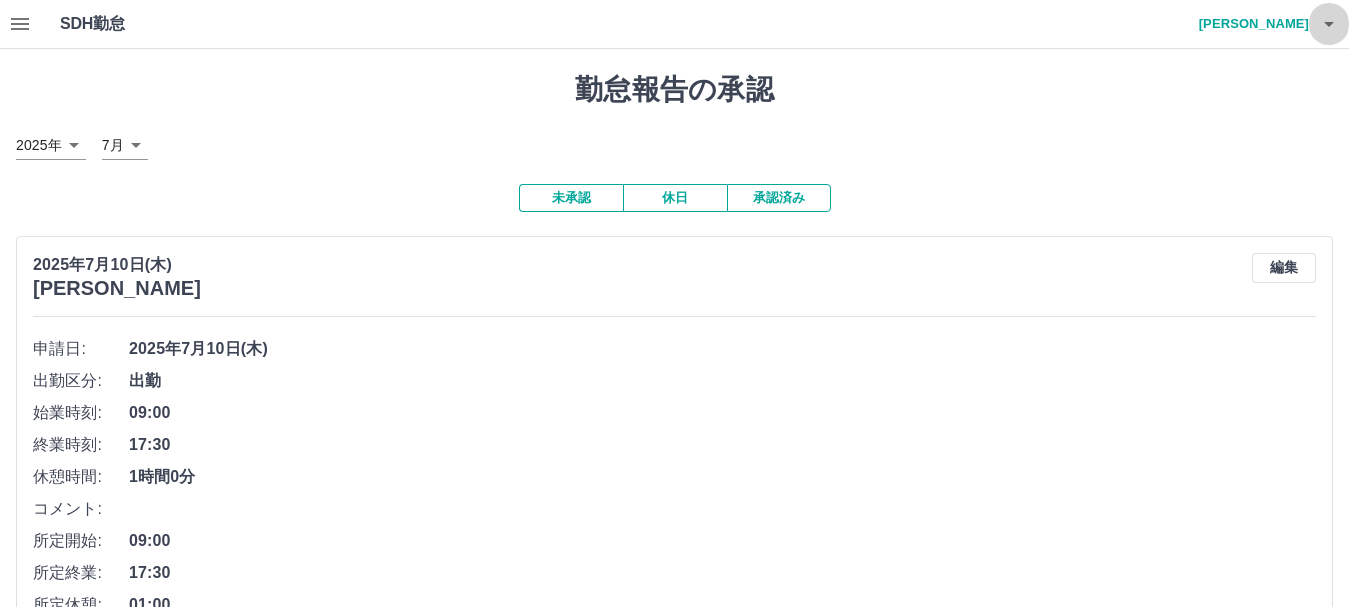 click 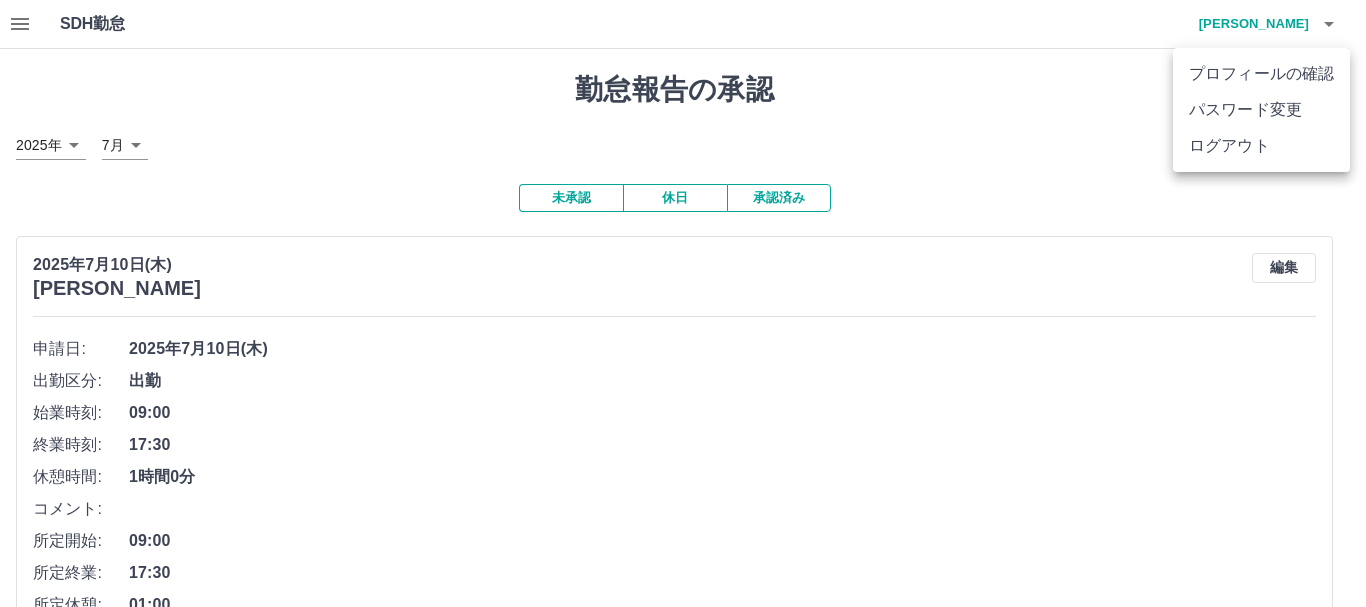 click on "ログアウト" at bounding box center [1261, 146] 